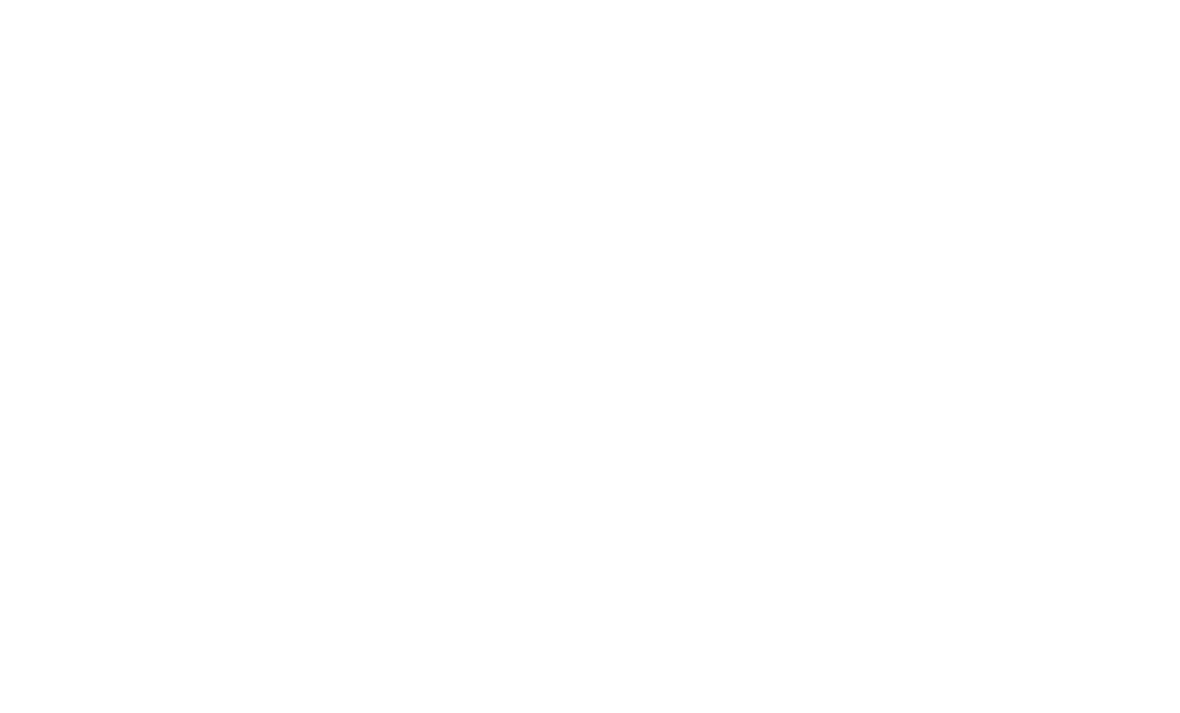 scroll, scrollTop: 0, scrollLeft: 0, axis: both 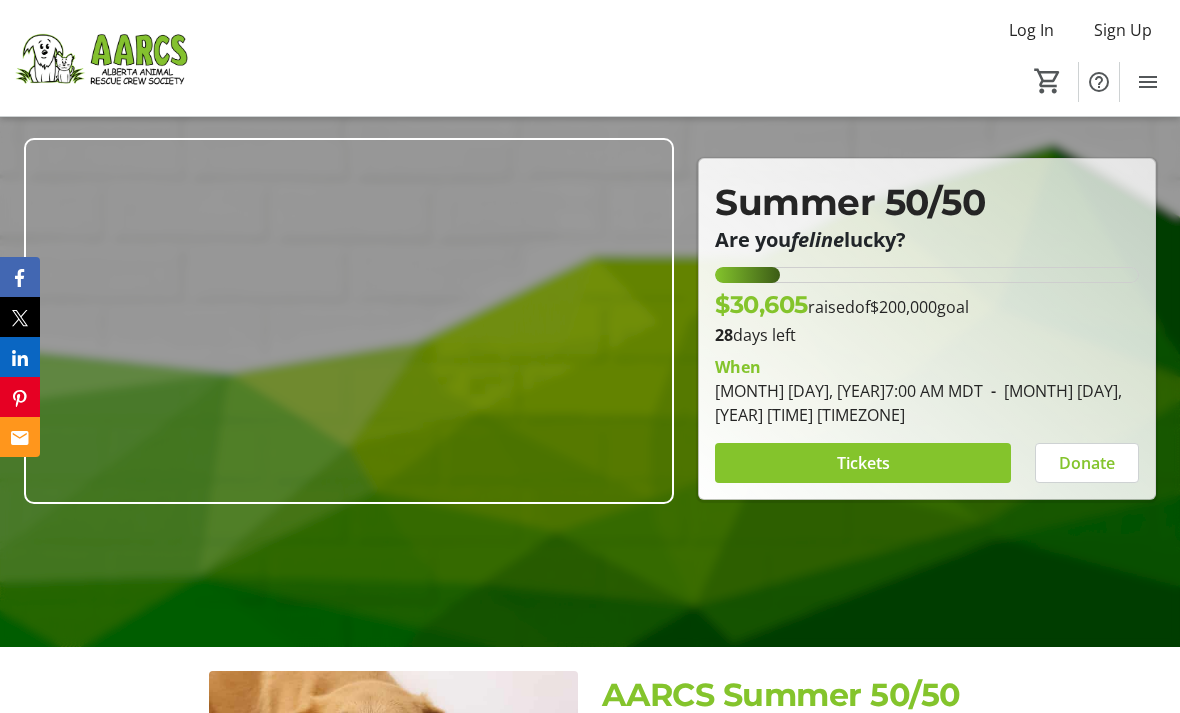 click on "Tickets" at bounding box center (863, 463) 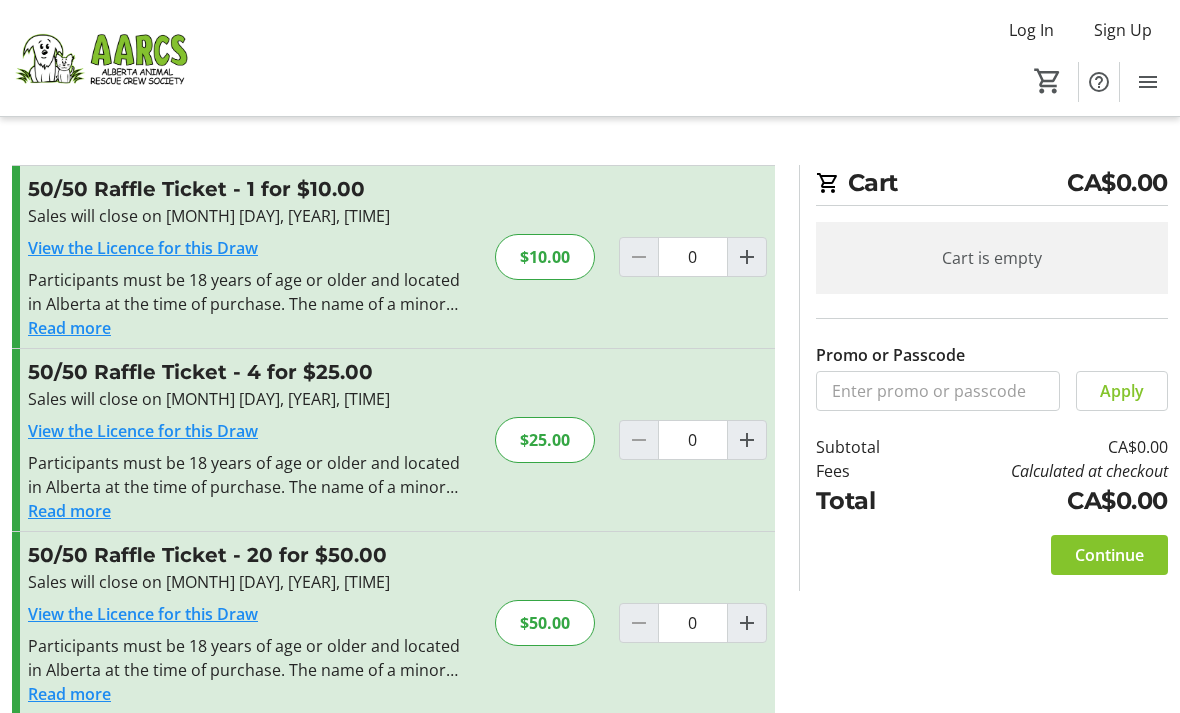 click at bounding box center (747, 257) 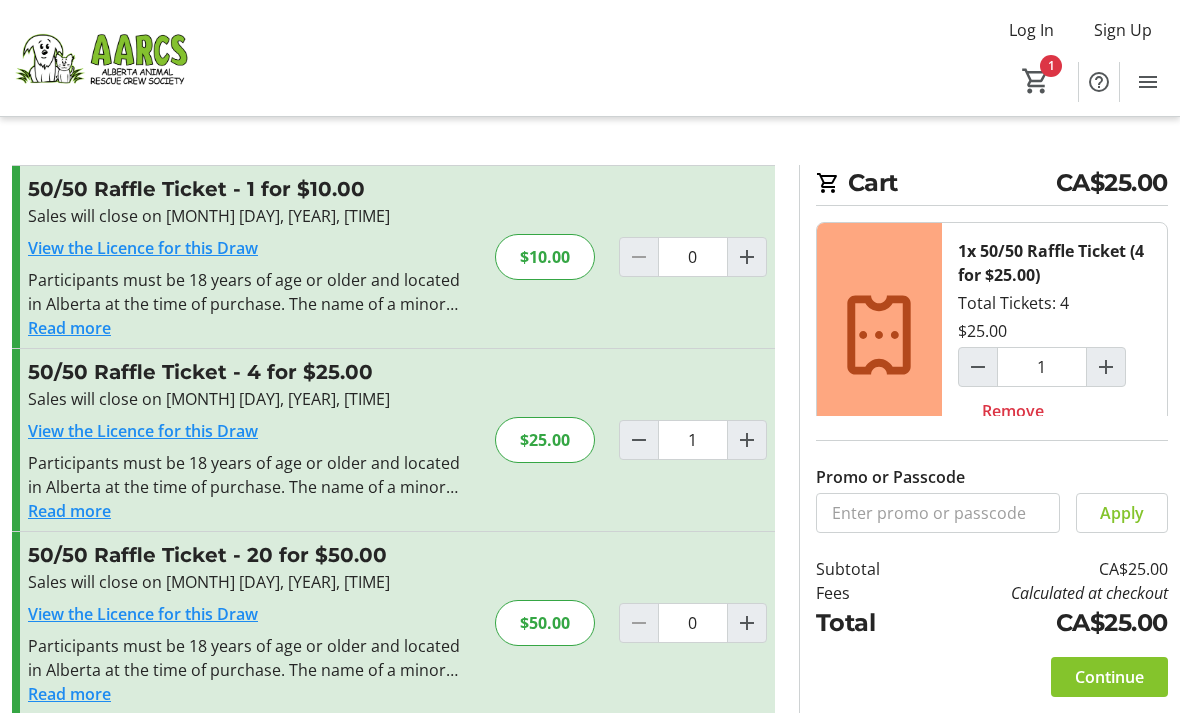 click on "Continue" at bounding box center [1109, 677] 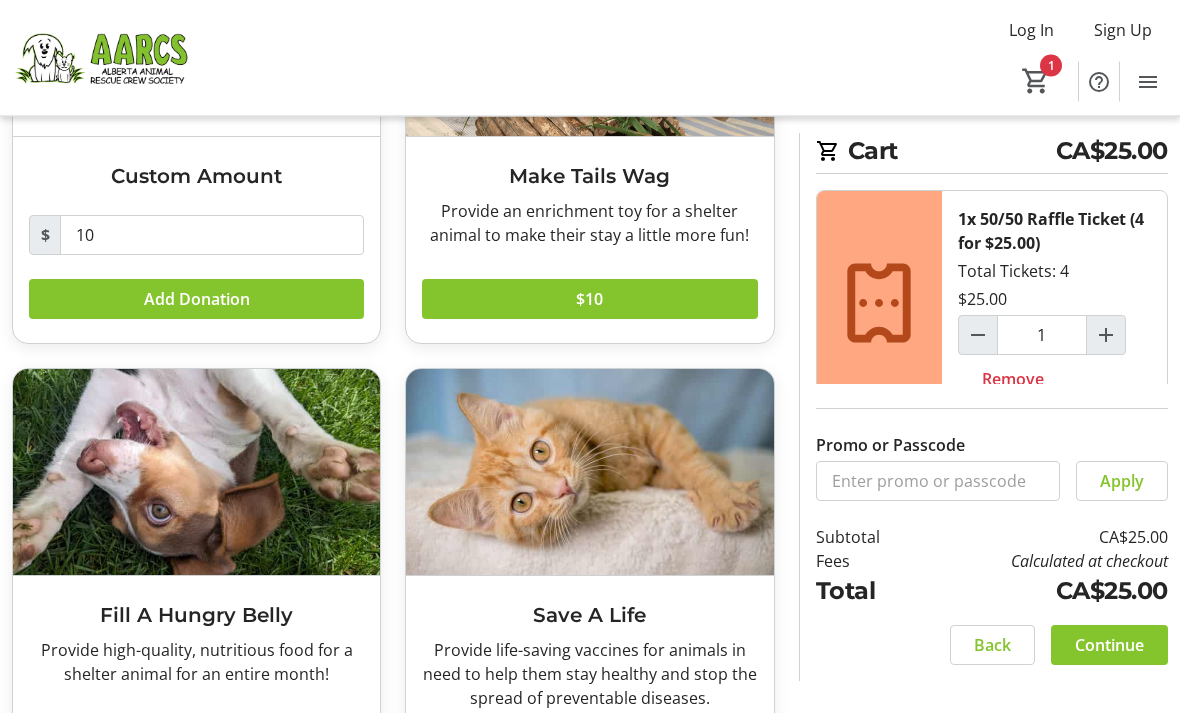 scroll, scrollTop: 342, scrollLeft: 0, axis: vertical 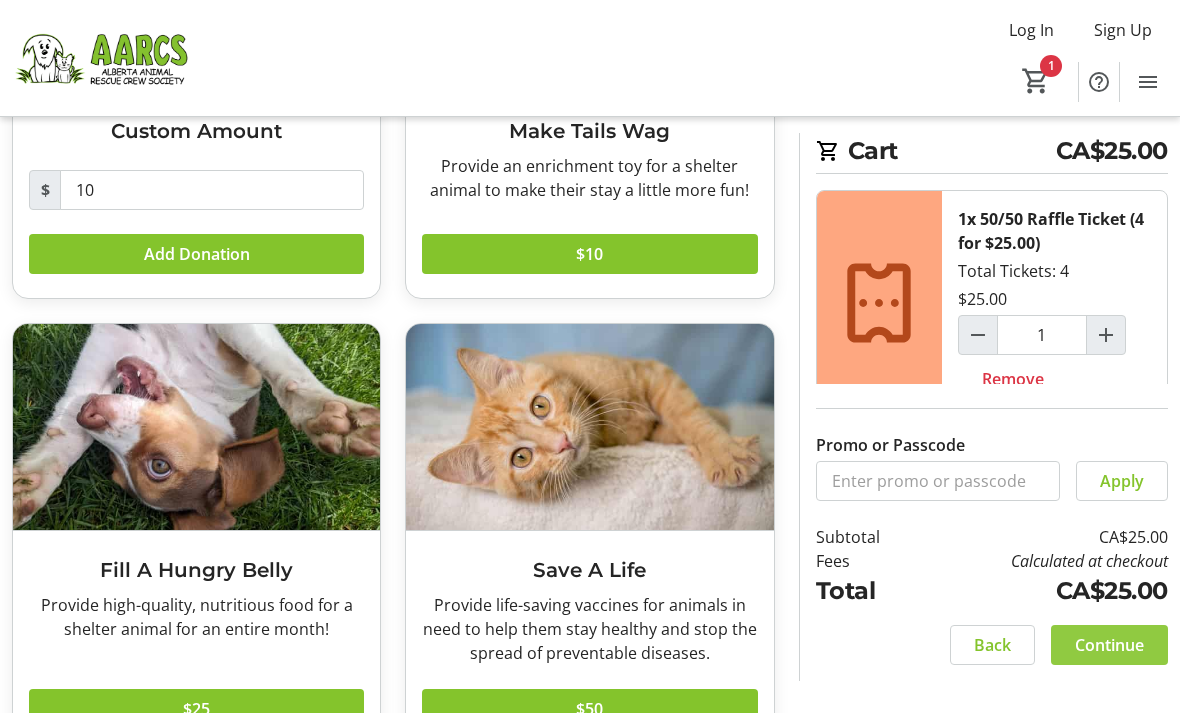 click on "Continue" at bounding box center [1109, 645] 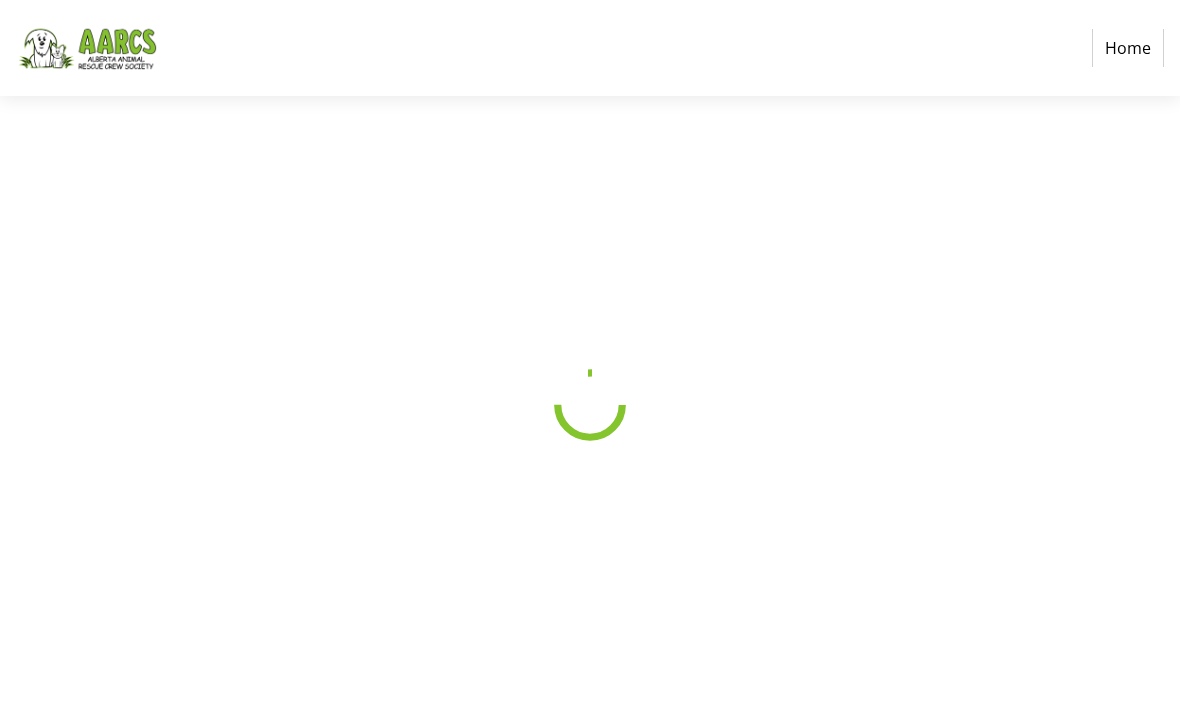 scroll, scrollTop: 0, scrollLeft: 0, axis: both 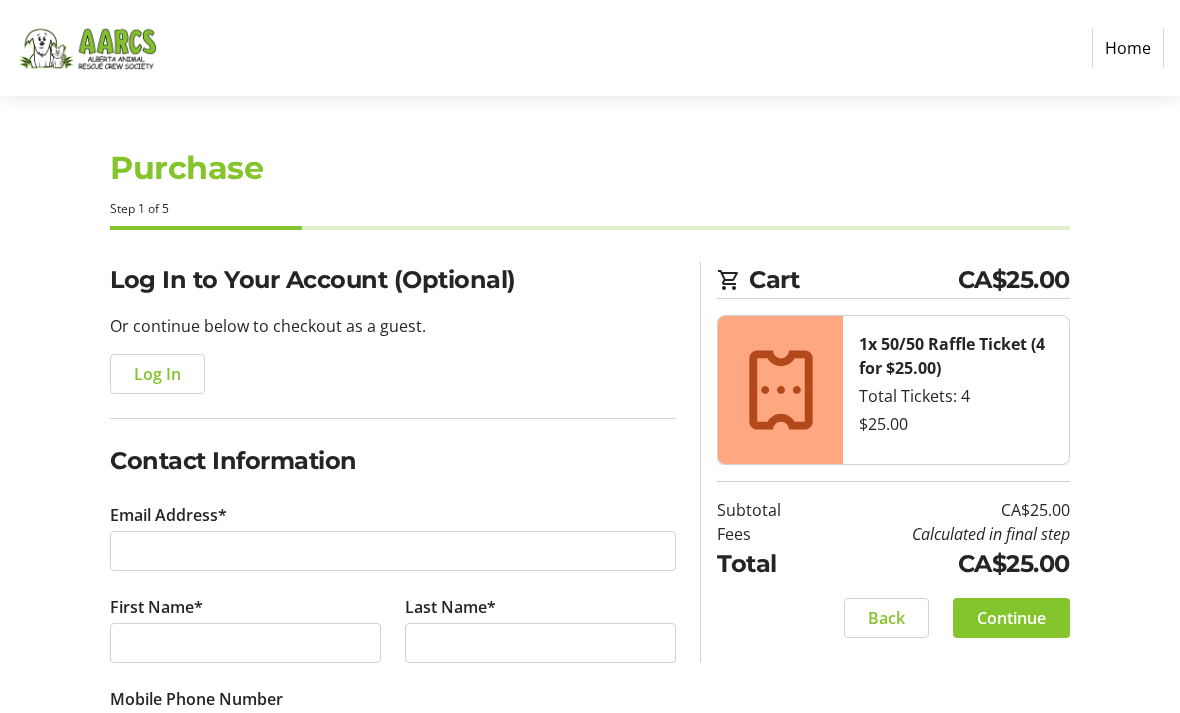 click on "Log In" at bounding box center (157, 374) 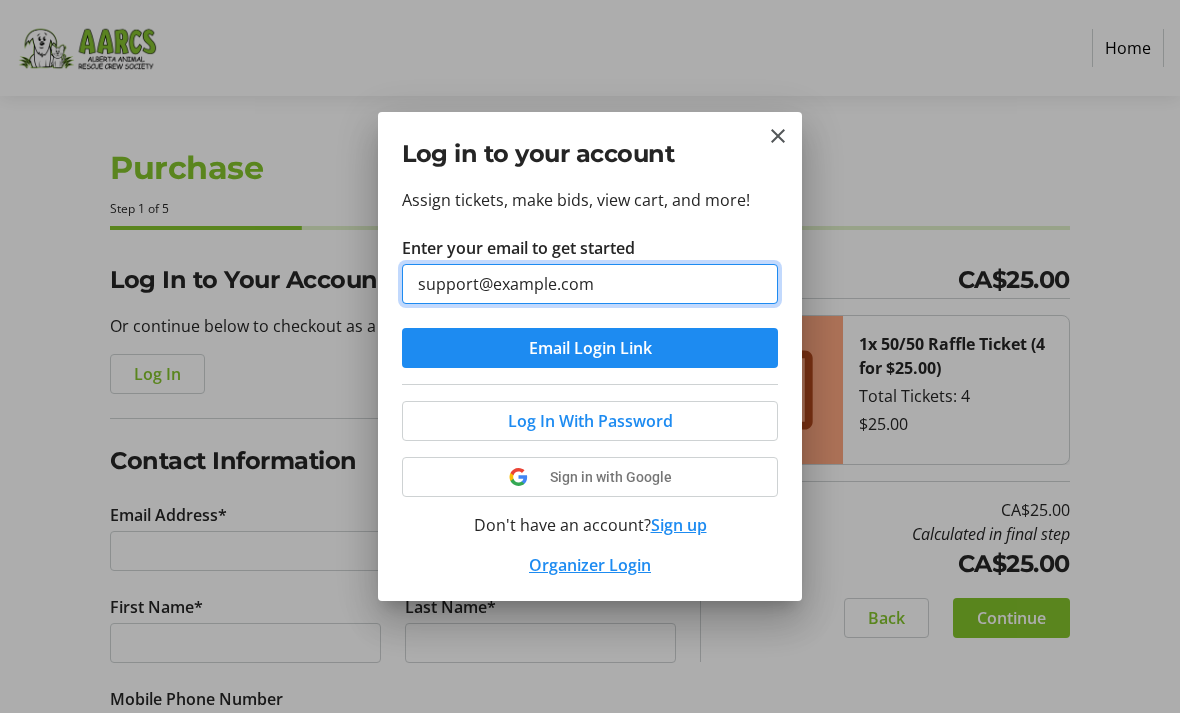 type on "support@example.com" 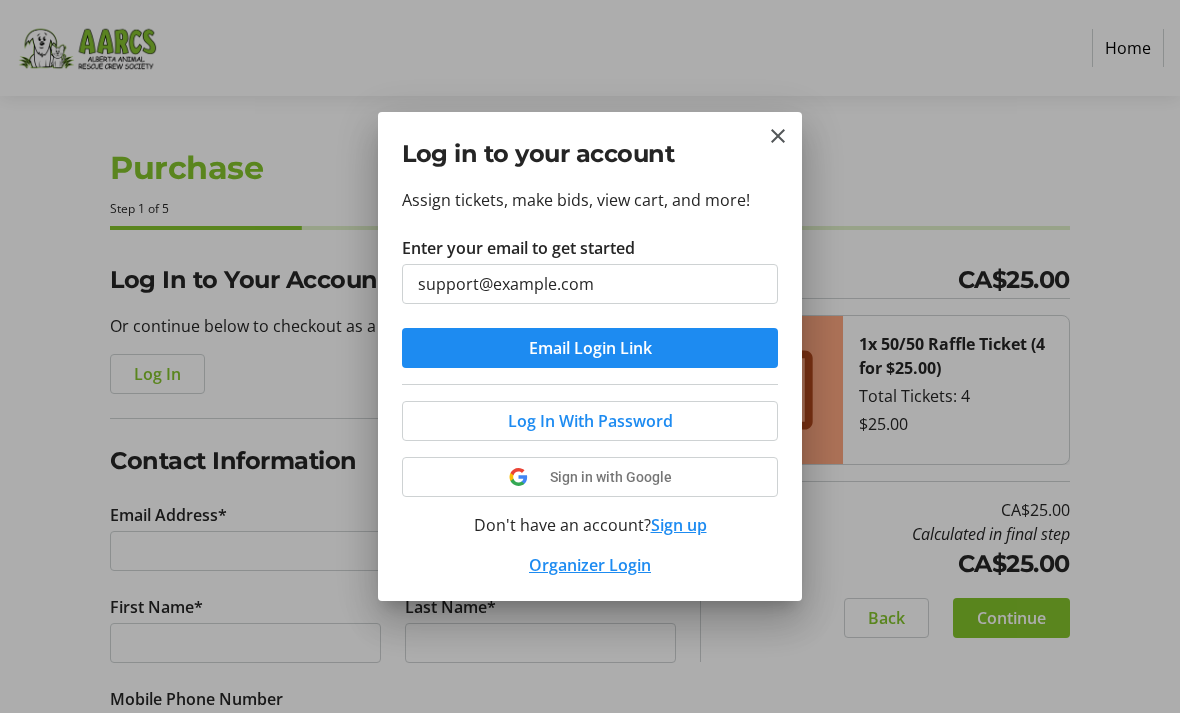 click at bounding box center (590, 348) 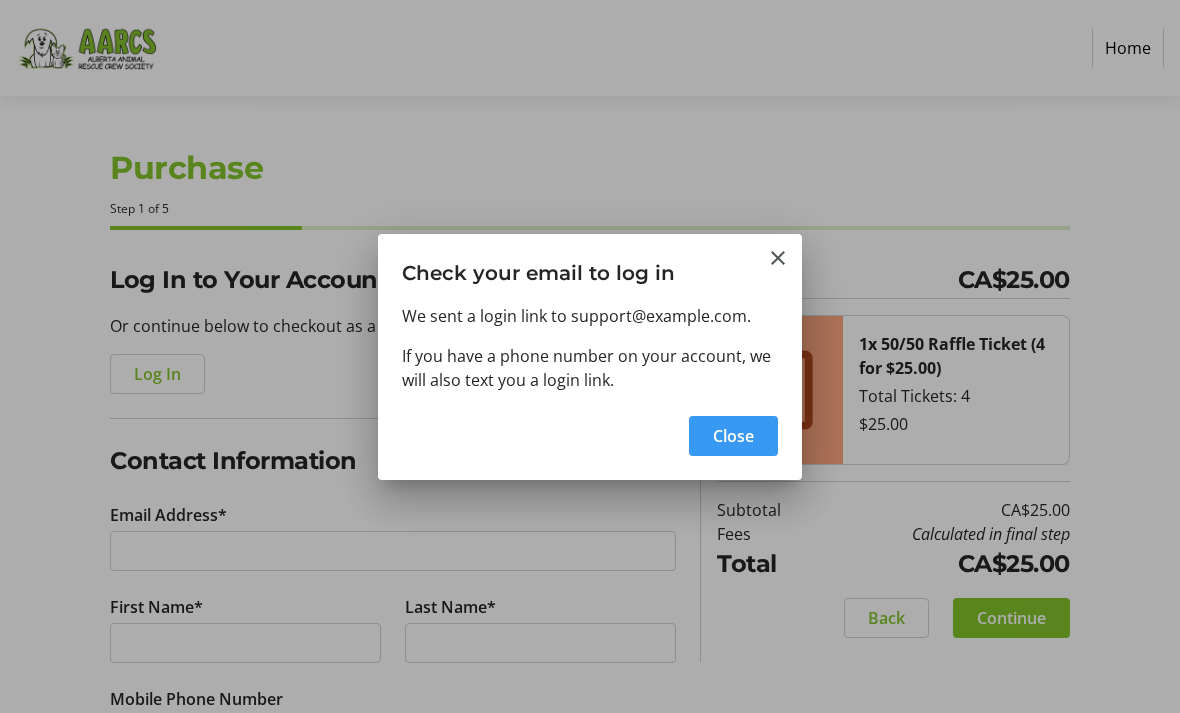 click on "Close" at bounding box center (733, 436) 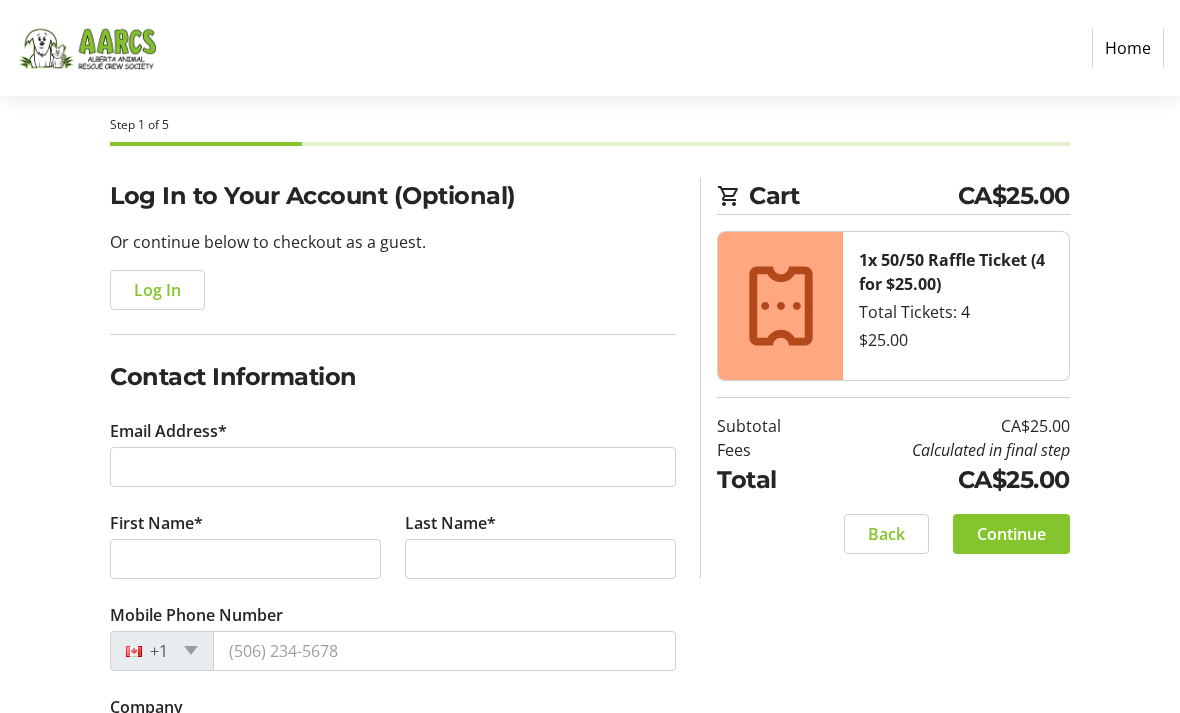 scroll, scrollTop: 84, scrollLeft: 0, axis: vertical 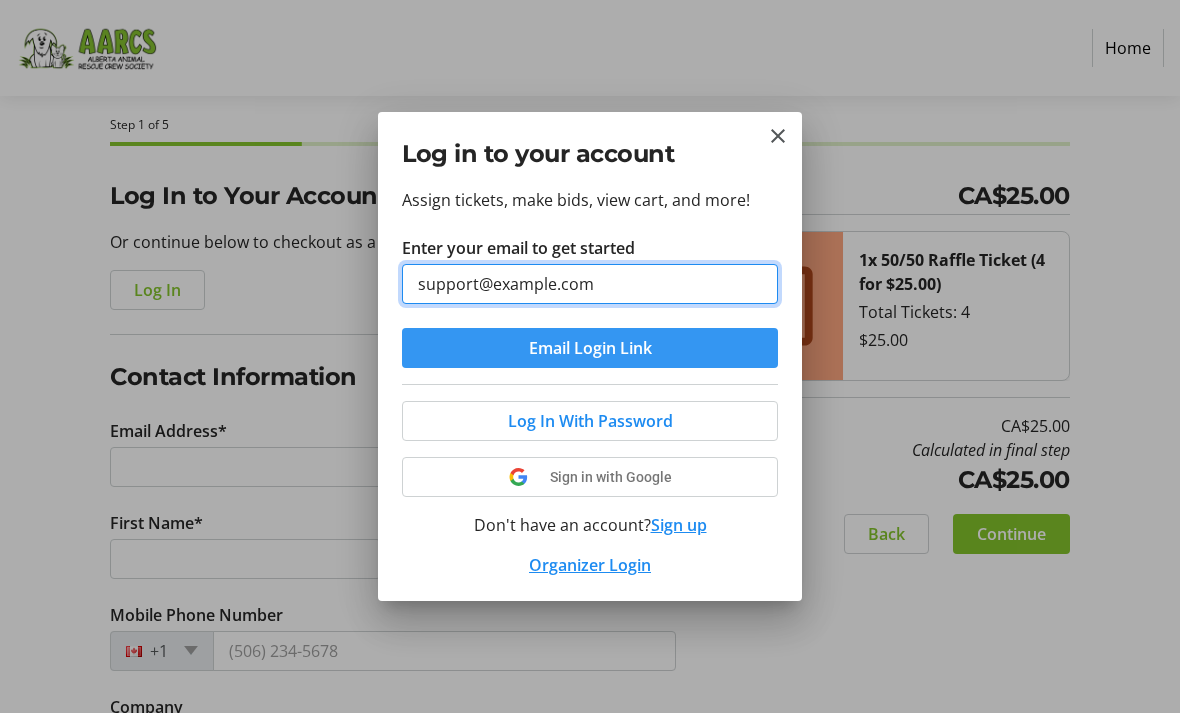 type on "support@example.com" 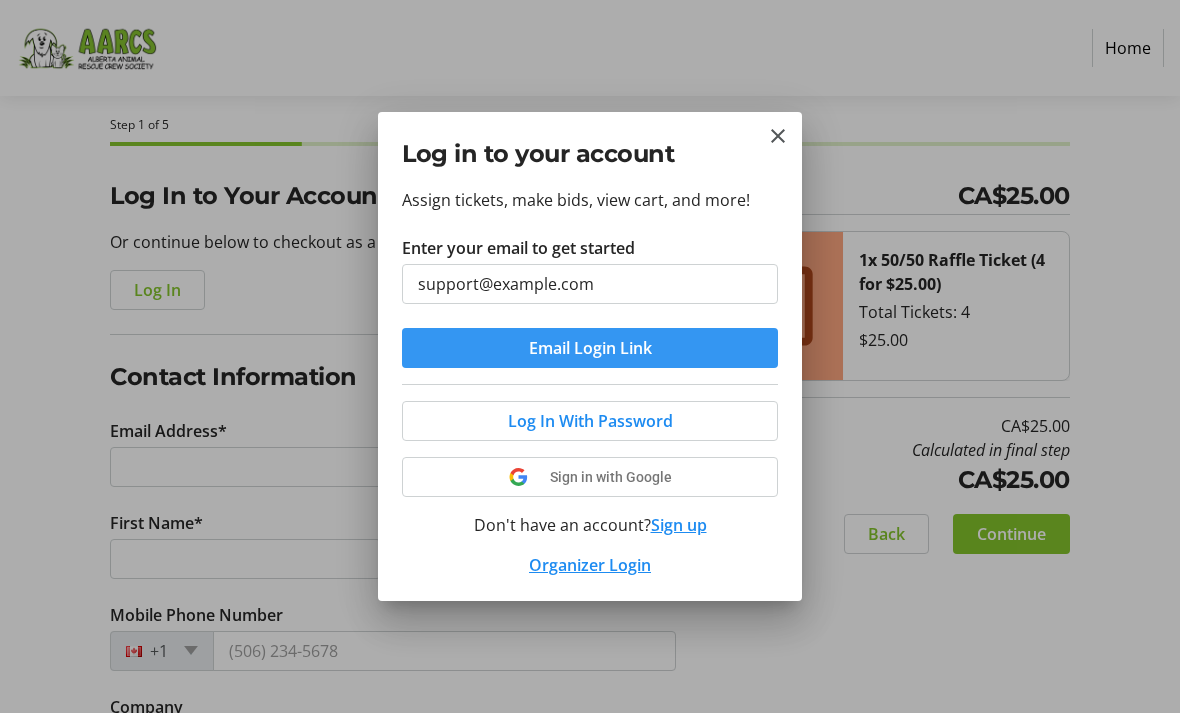 click on "Email Login Link" at bounding box center [590, 348] 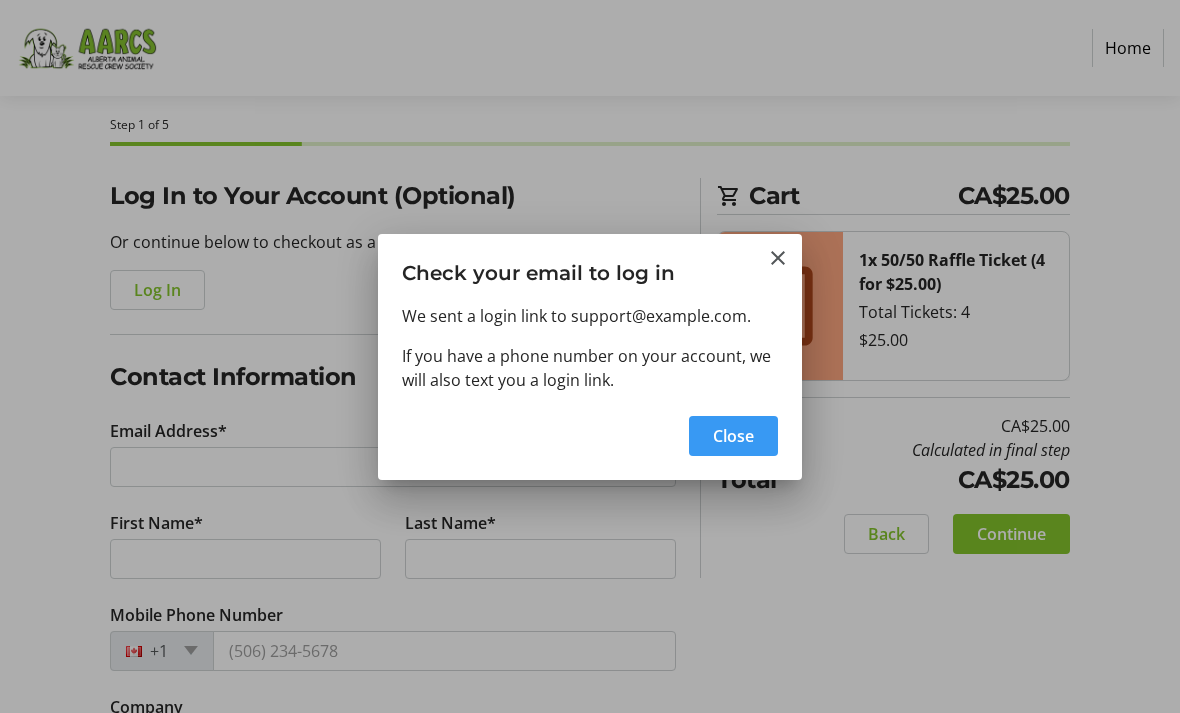 click on "Close" at bounding box center [733, 436] 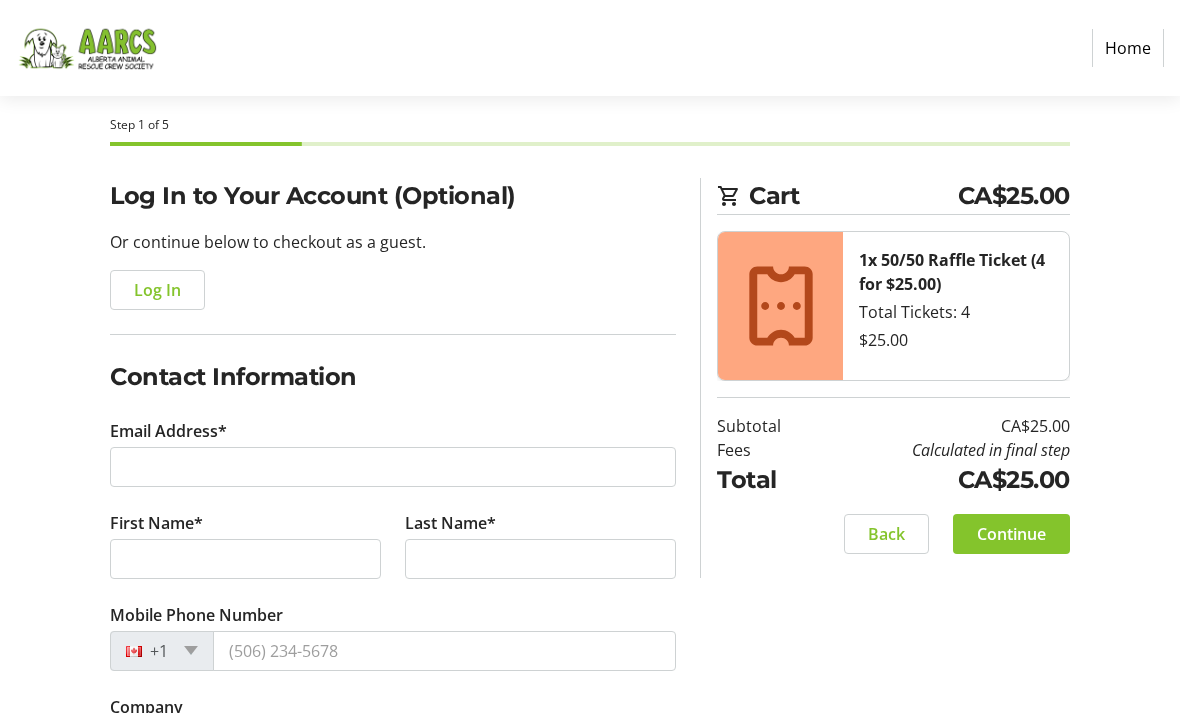 scroll, scrollTop: 84, scrollLeft: 0, axis: vertical 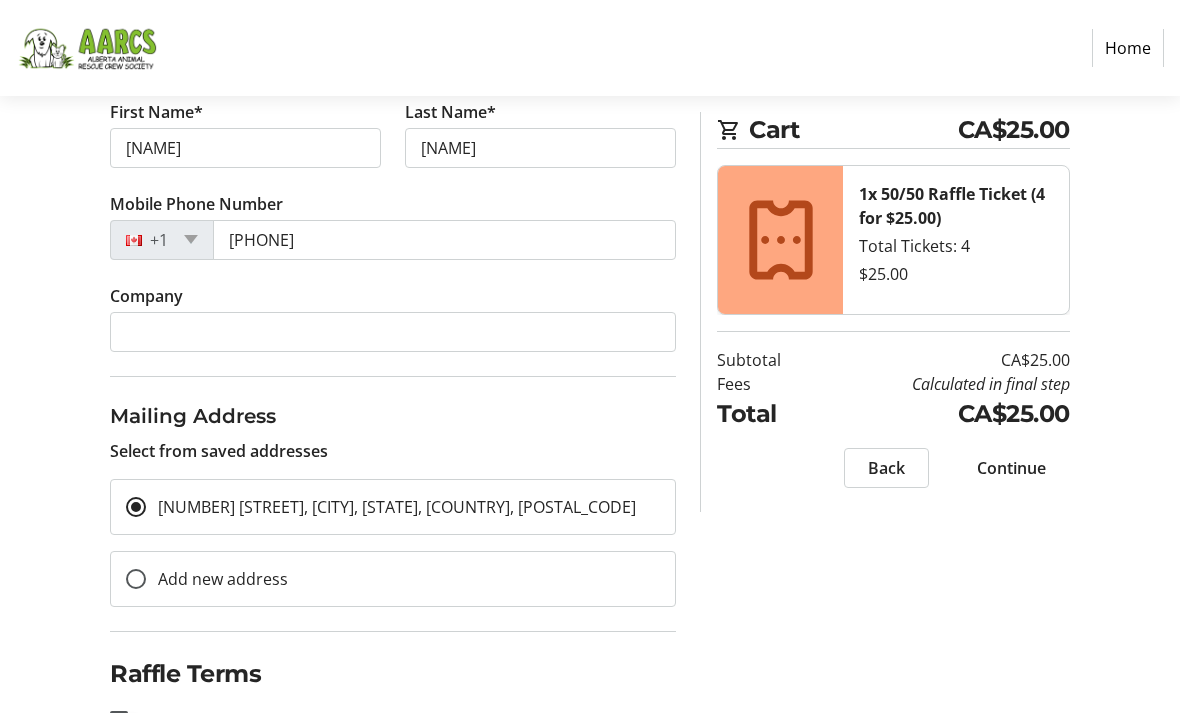 click at bounding box center (119, 720) 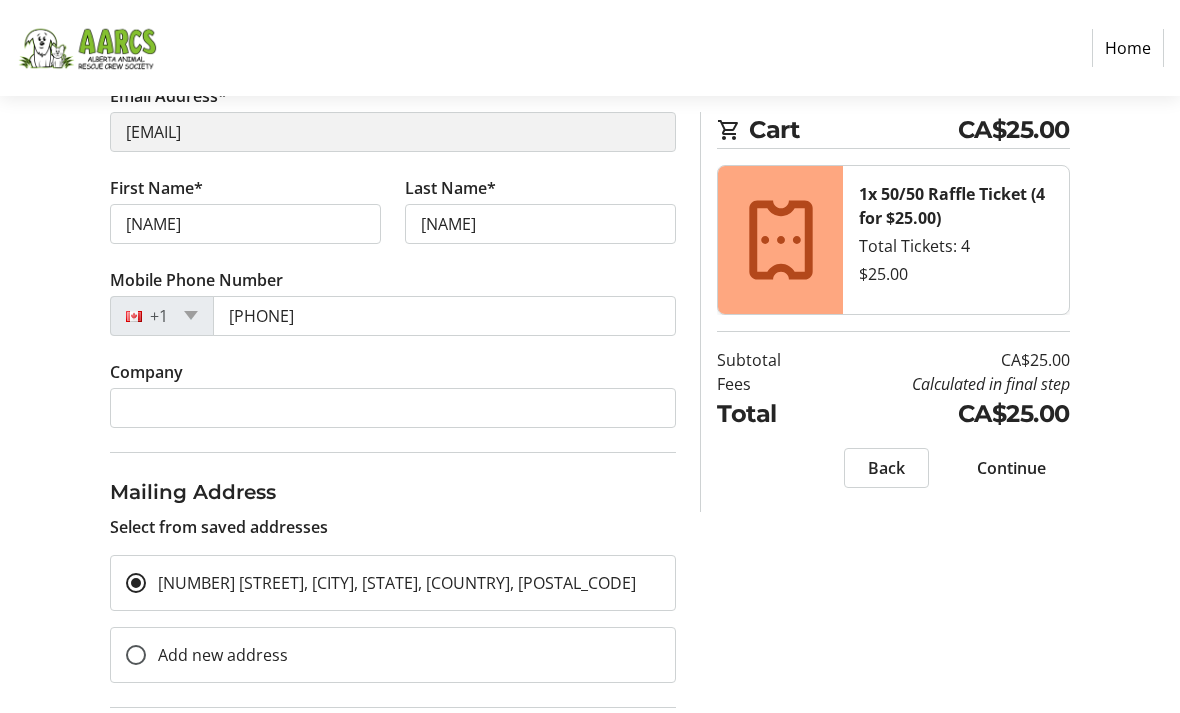 scroll, scrollTop: 338, scrollLeft: 0, axis: vertical 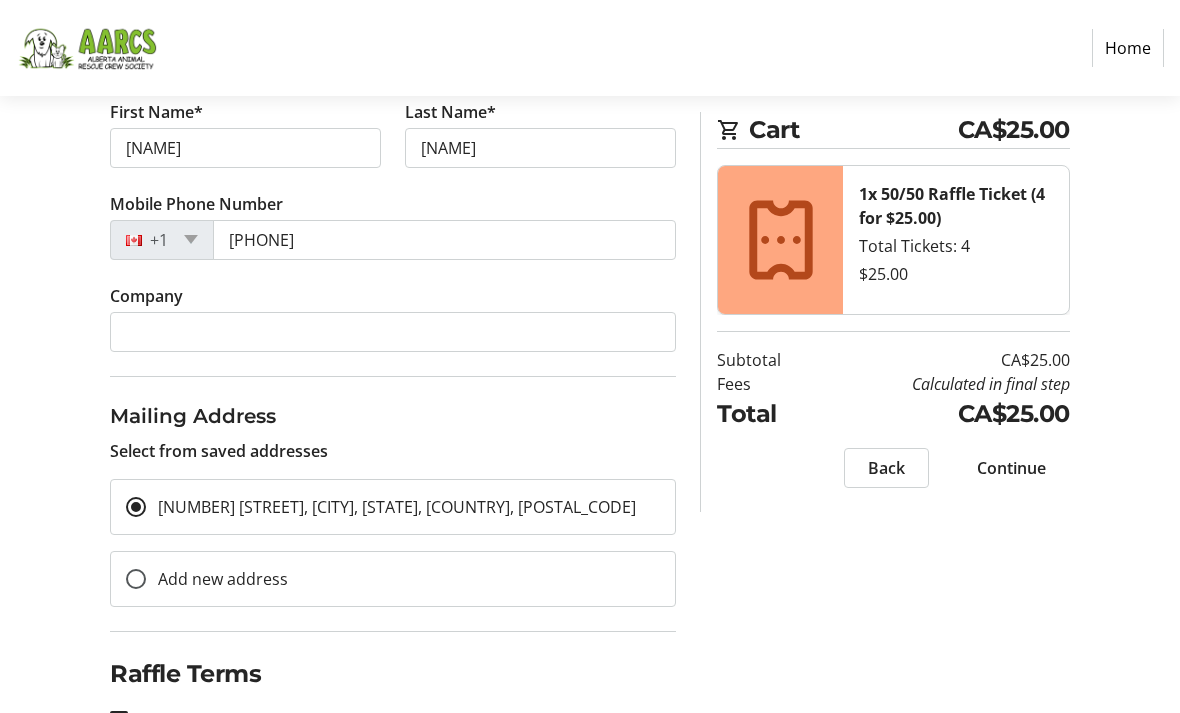 click on "Continue" at bounding box center (1011, 468) 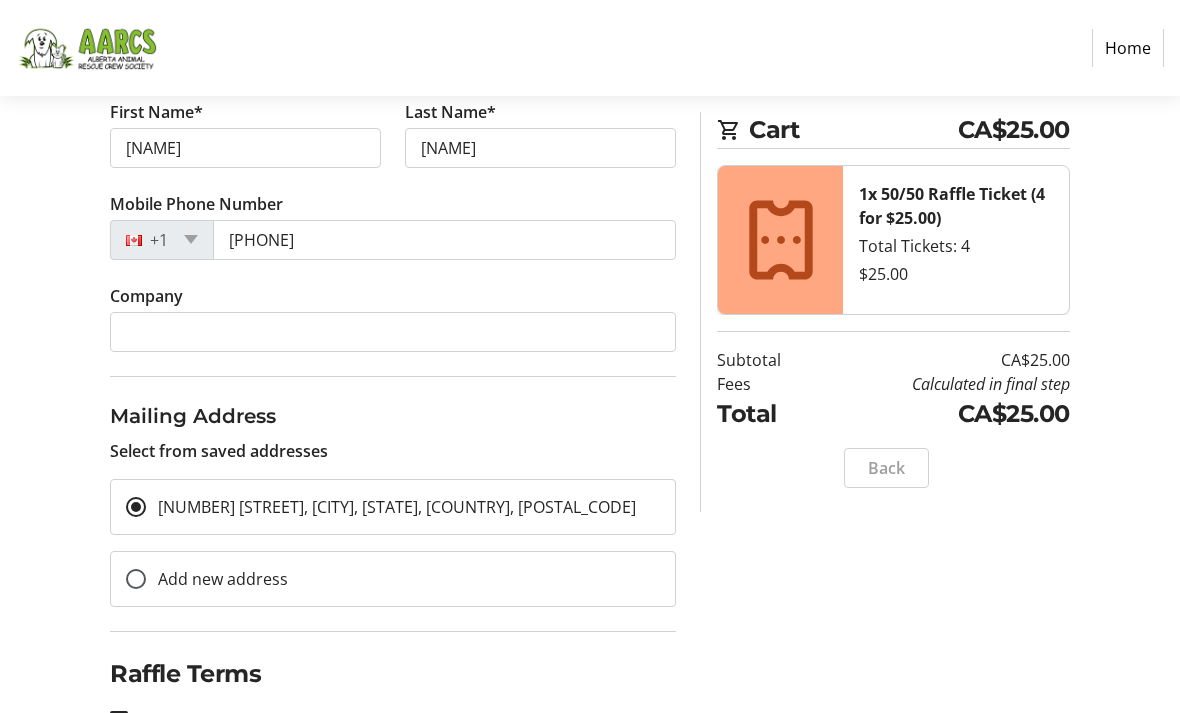 scroll, scrollTop: 0, scrollLeft: 0, axis: both 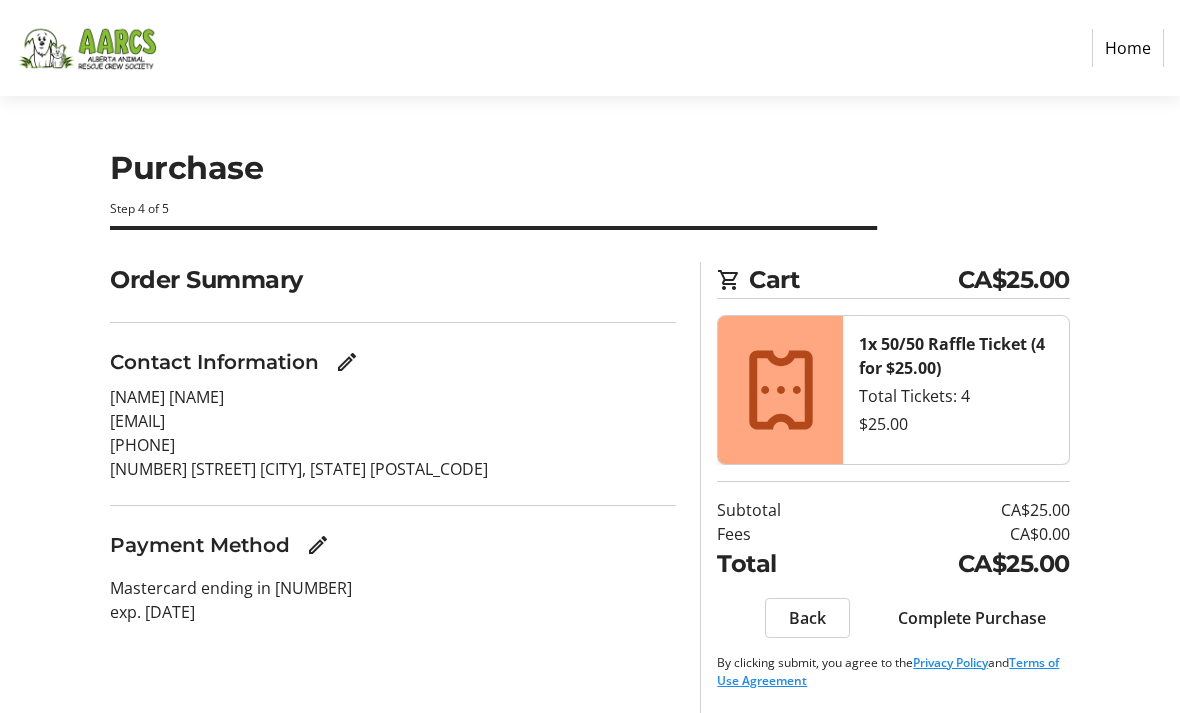 click on "Complete Purchase" at bounding box center (972, 618) 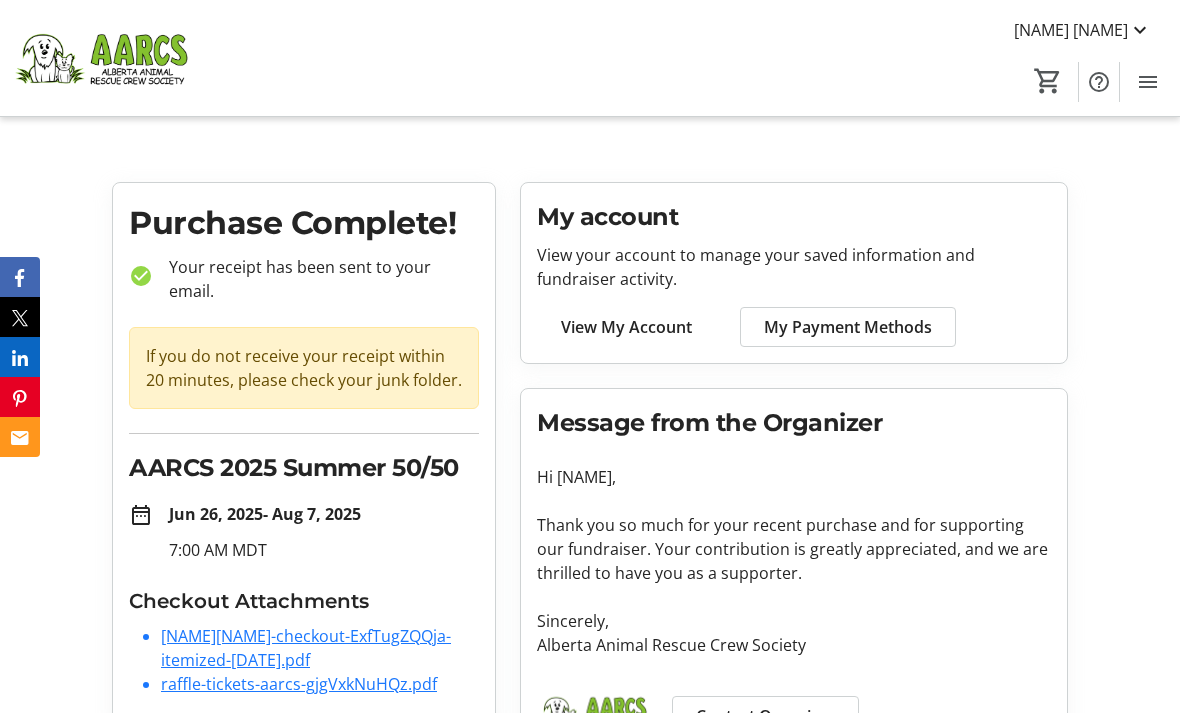 scroll, scrollTop: 5, scrollLeft: 0, axis: vertical 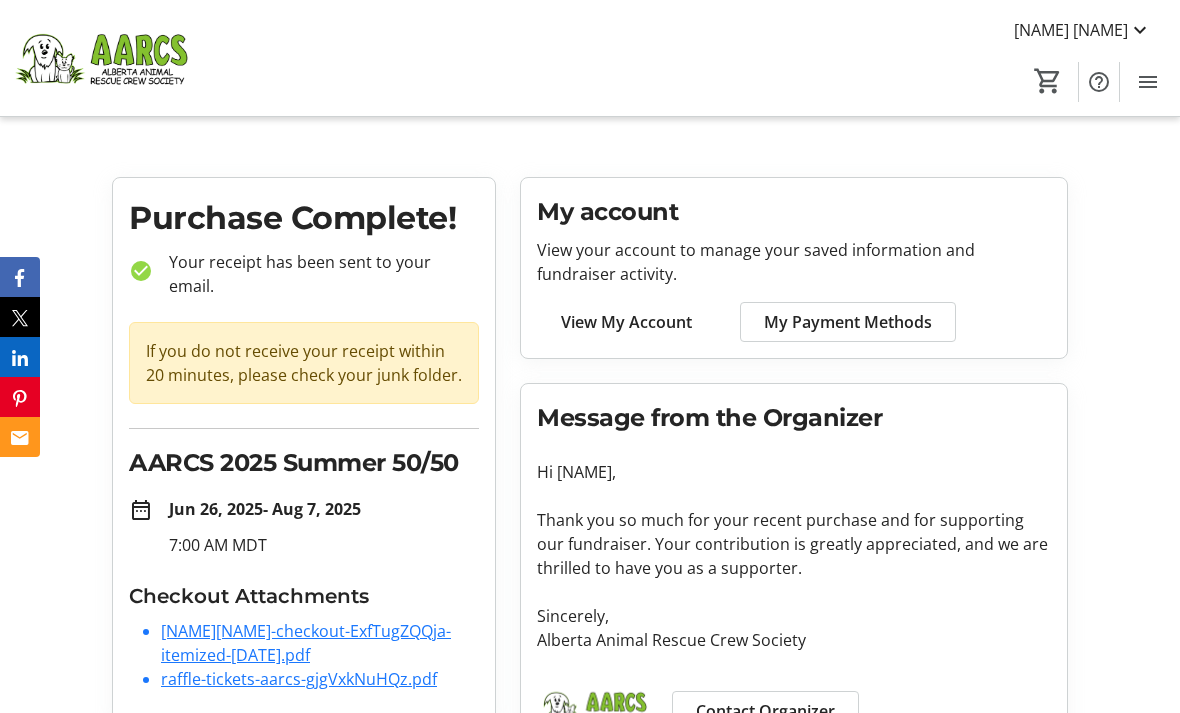 click on "CathyPerri-checkout-ExfTugZQQja-itemized-2025-07-09T18-57-16-317Z.pdf" at bounding box center [306, 643] 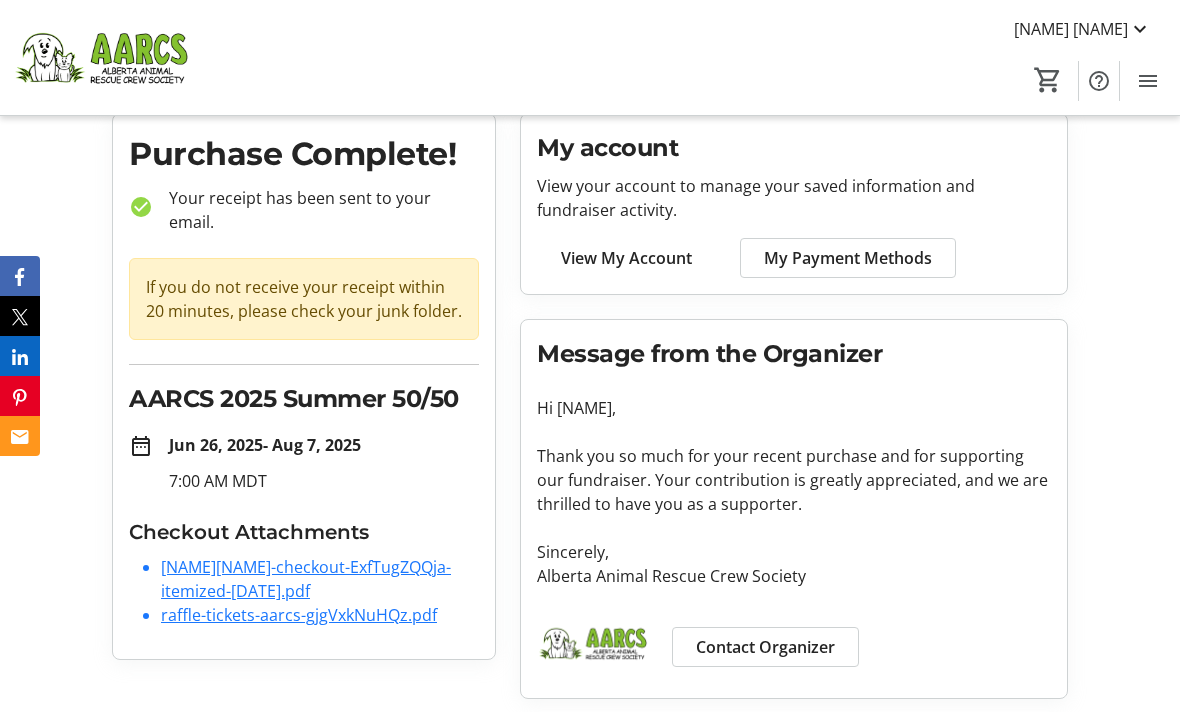 scroll, scrollTop: 69, scrollLeft: 0, axis: vertical 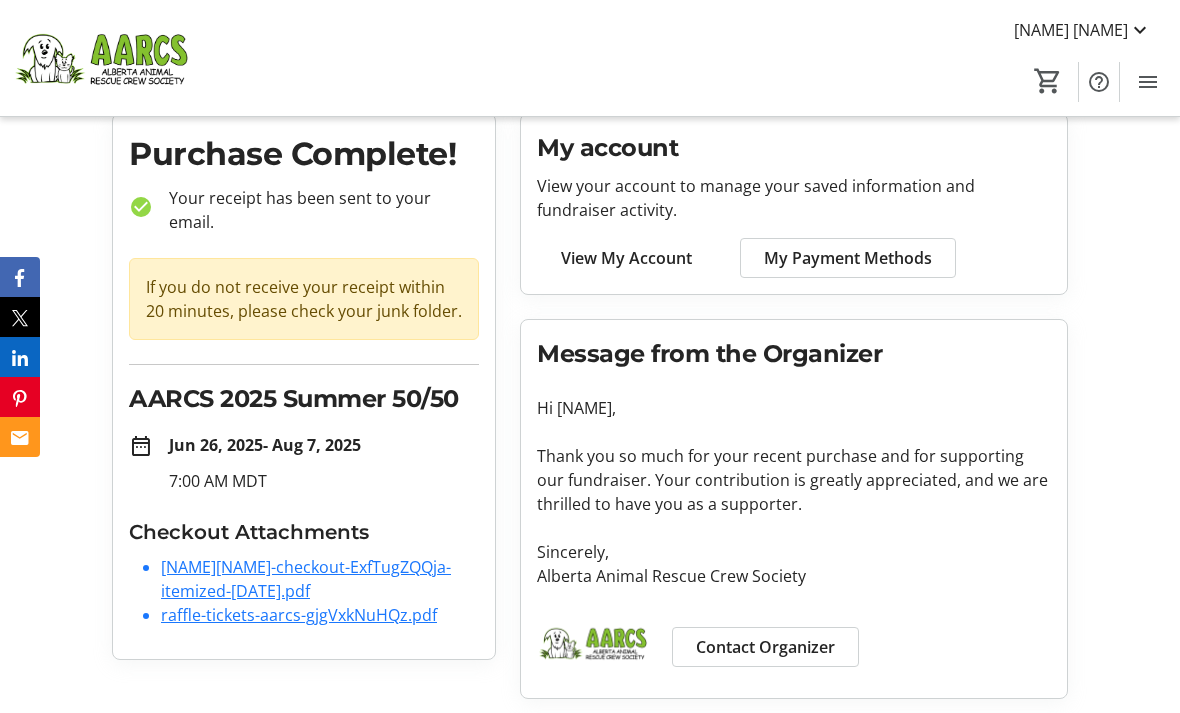 click on "raffle-tickets-aarcs-gjgVxkNuHQz.pdf" at bounding box center [299, 615] 